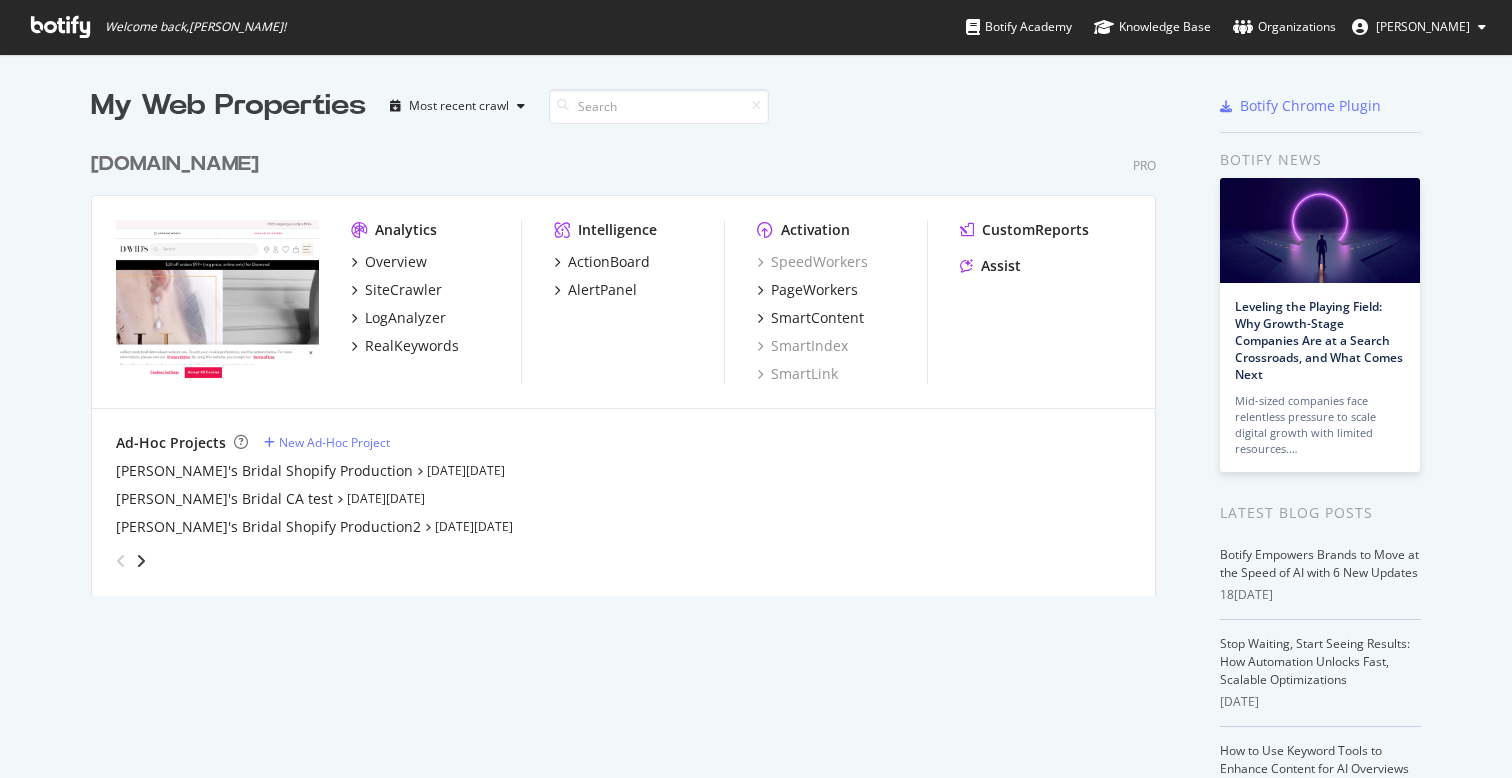 scroll, scrollTop: 0, scrollLeft: 0, axis: both 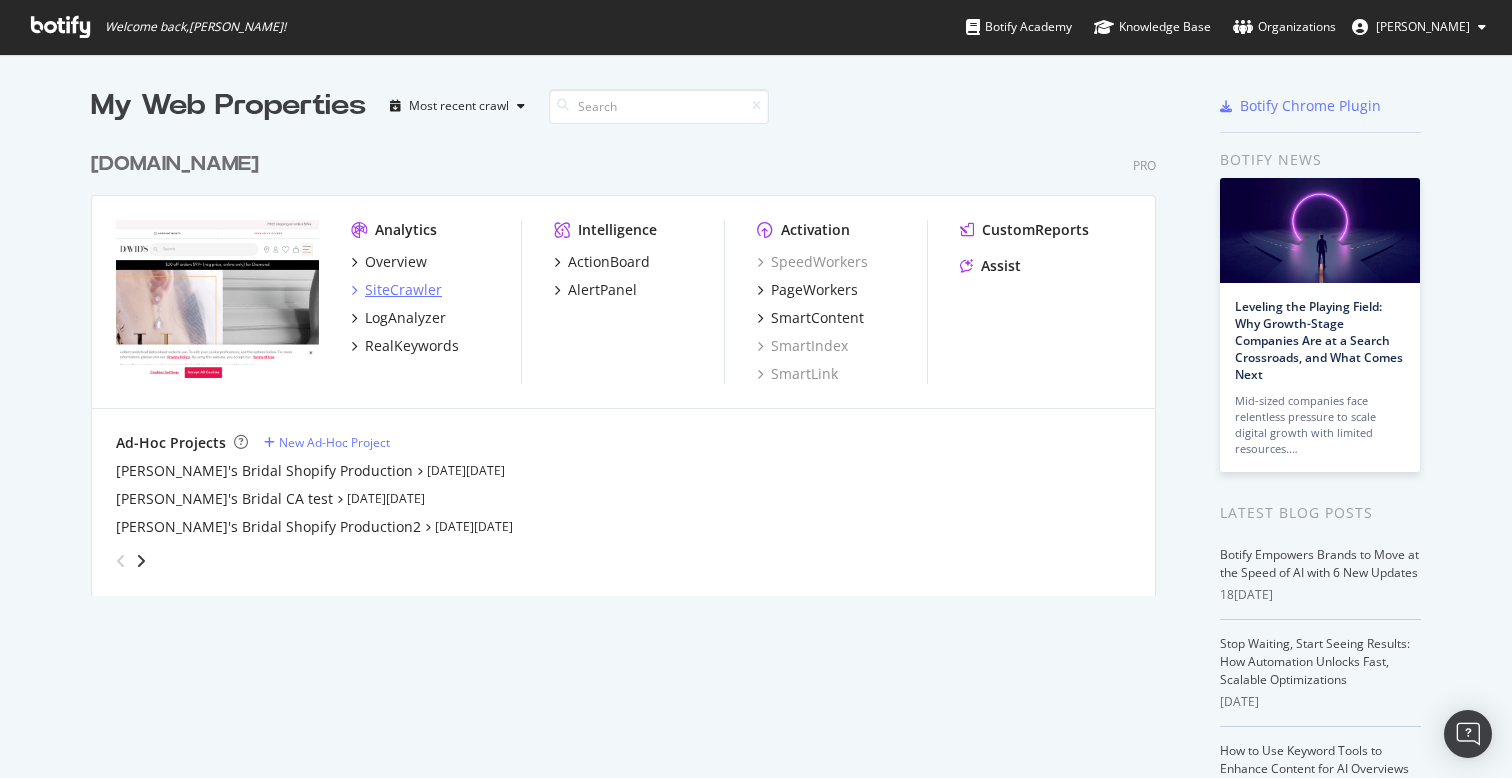 click on "SiteCrawler" at bounding box center [403, 290] 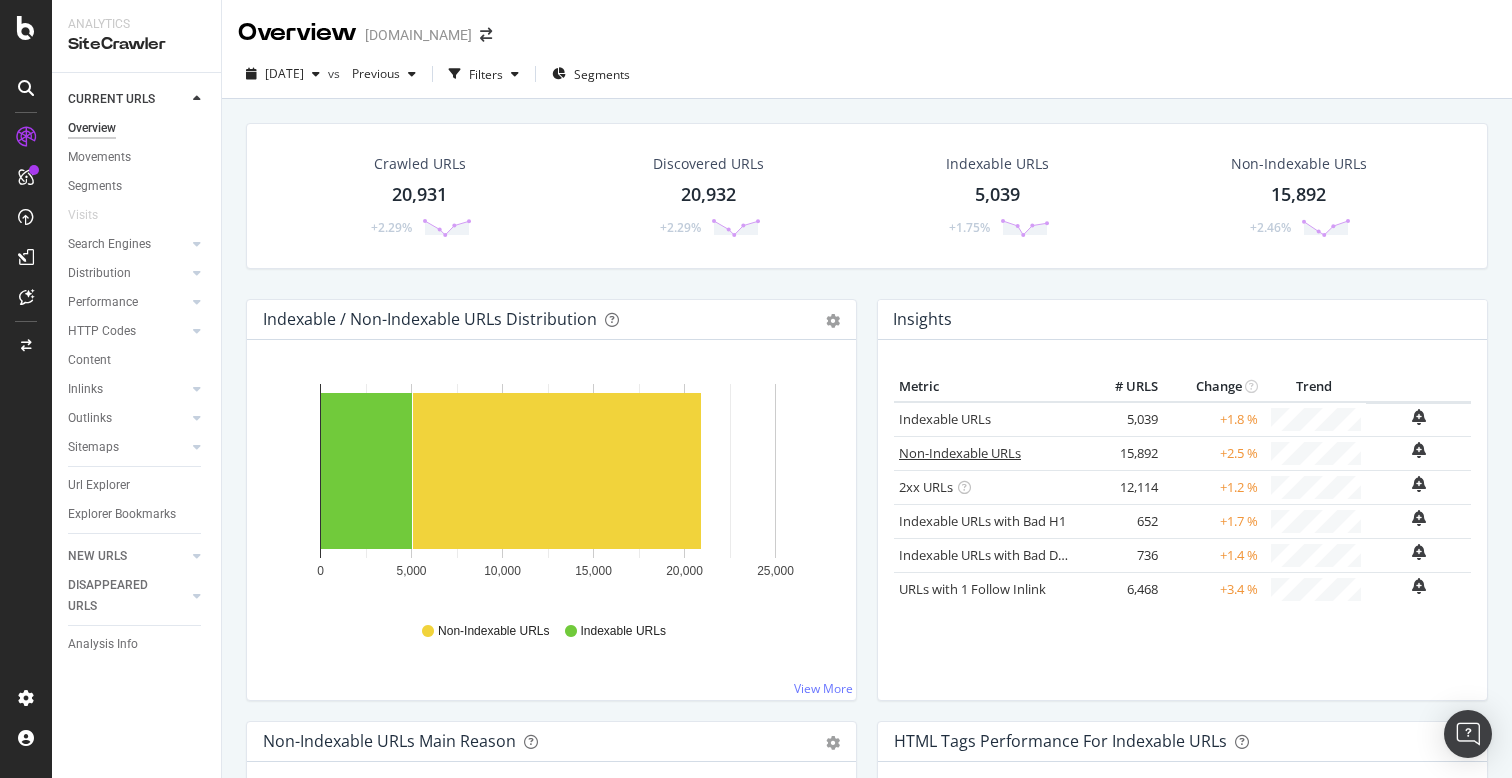 click on "Non-Indexable URLs" at bounding box center (960, 453) 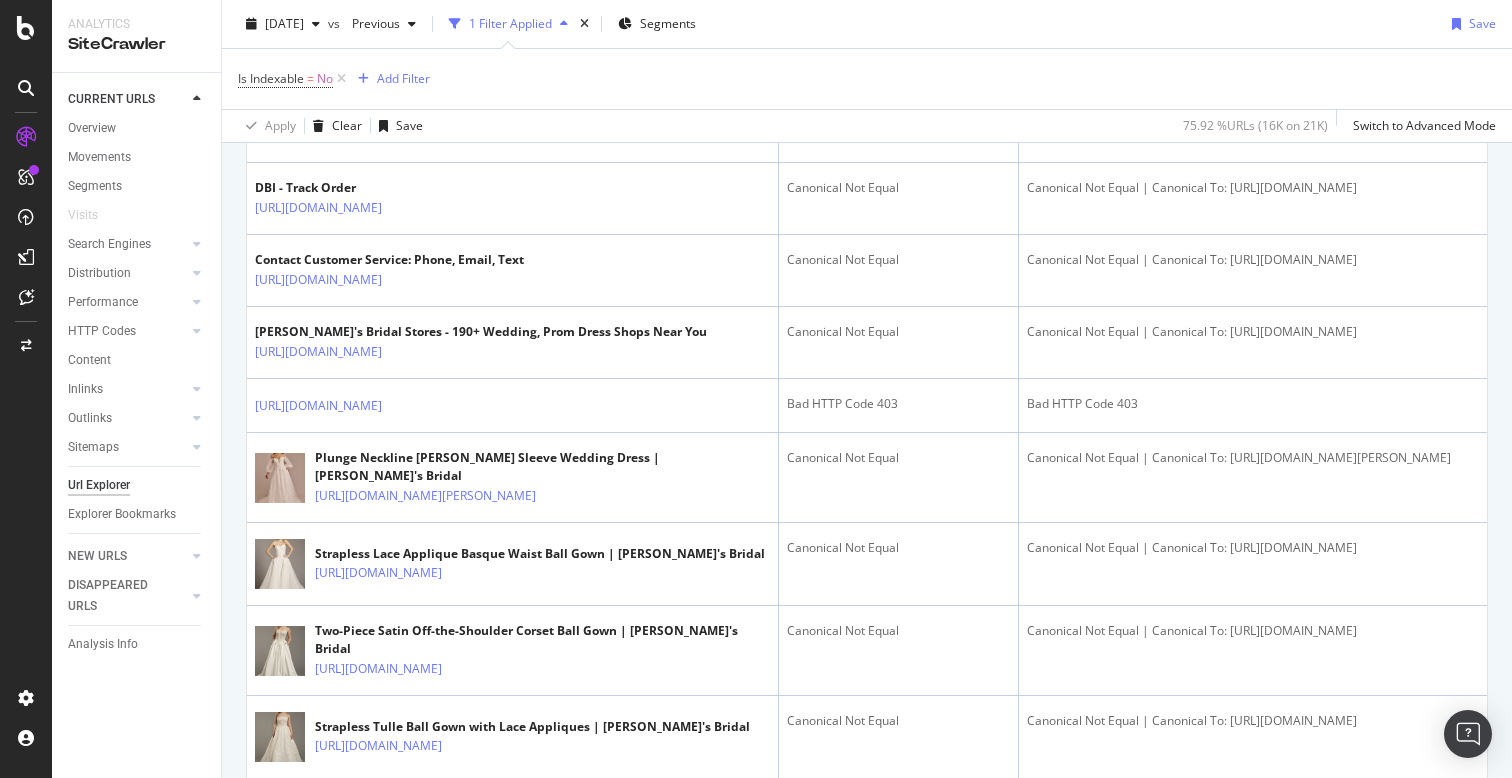 scroll, scrollTop: 866, scrollLeft: 0, axis: vertical 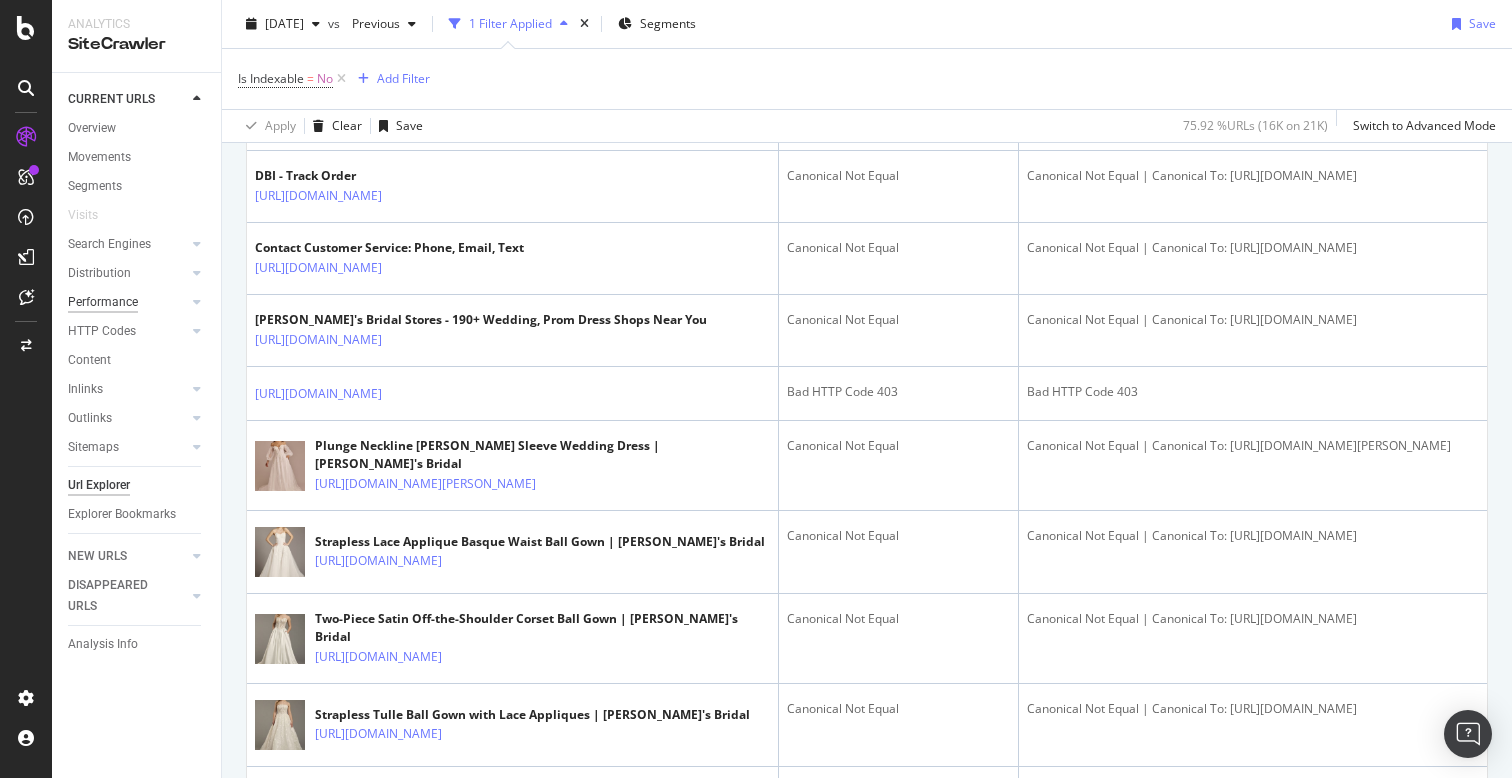 click on "Performance" at bounding box center [103, 302] 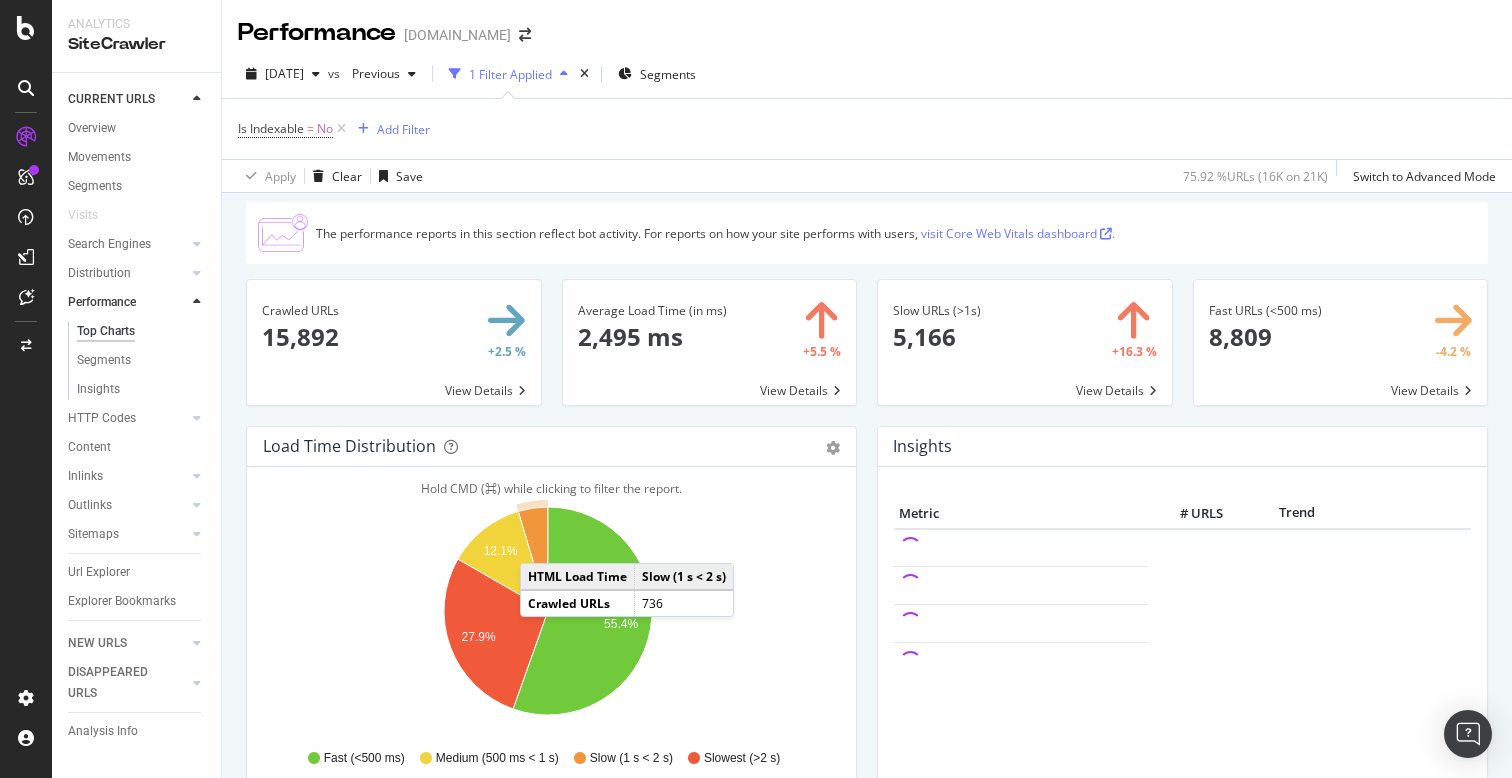 click 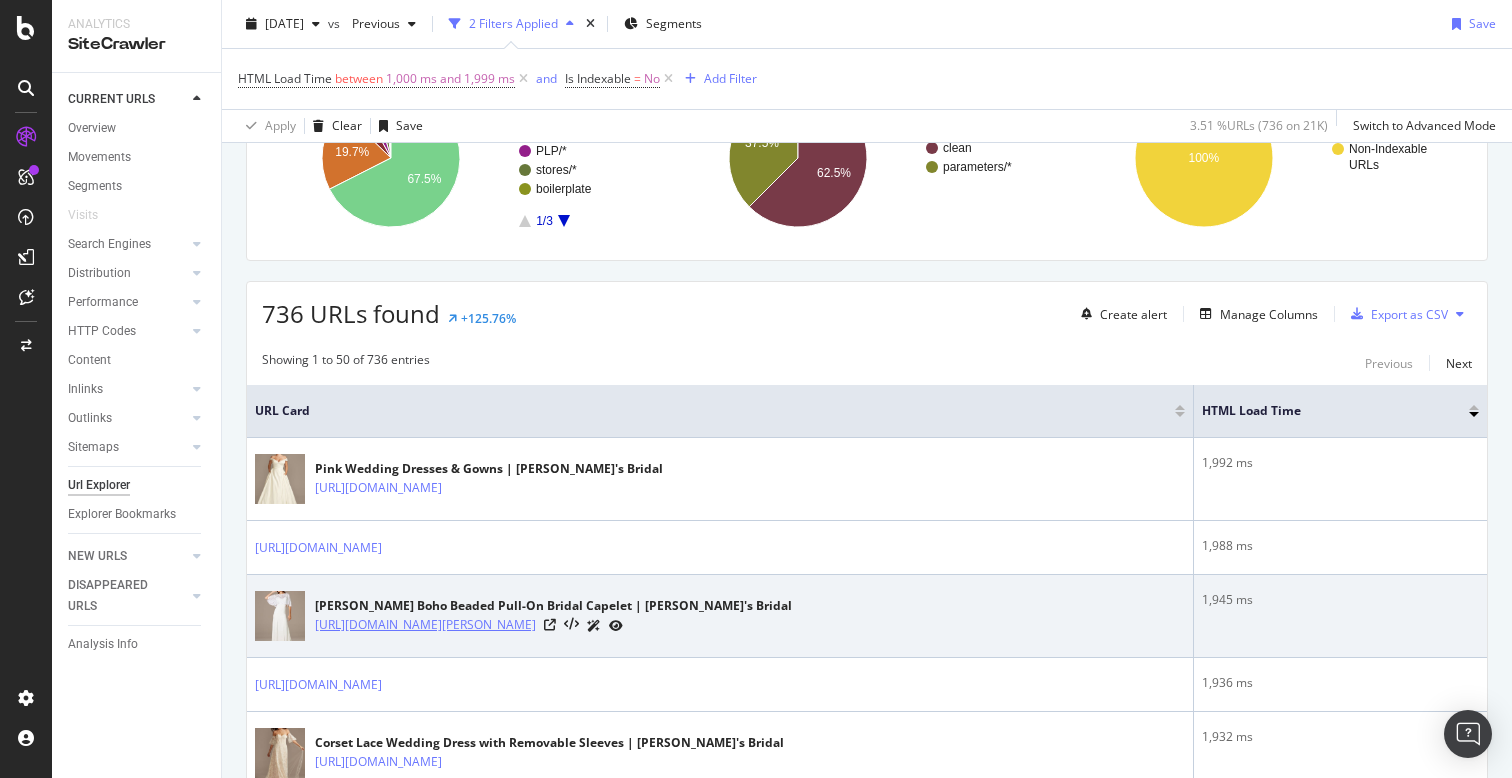 scroll, scrollTop: 321, scrollLeft: 0, axis: vertical 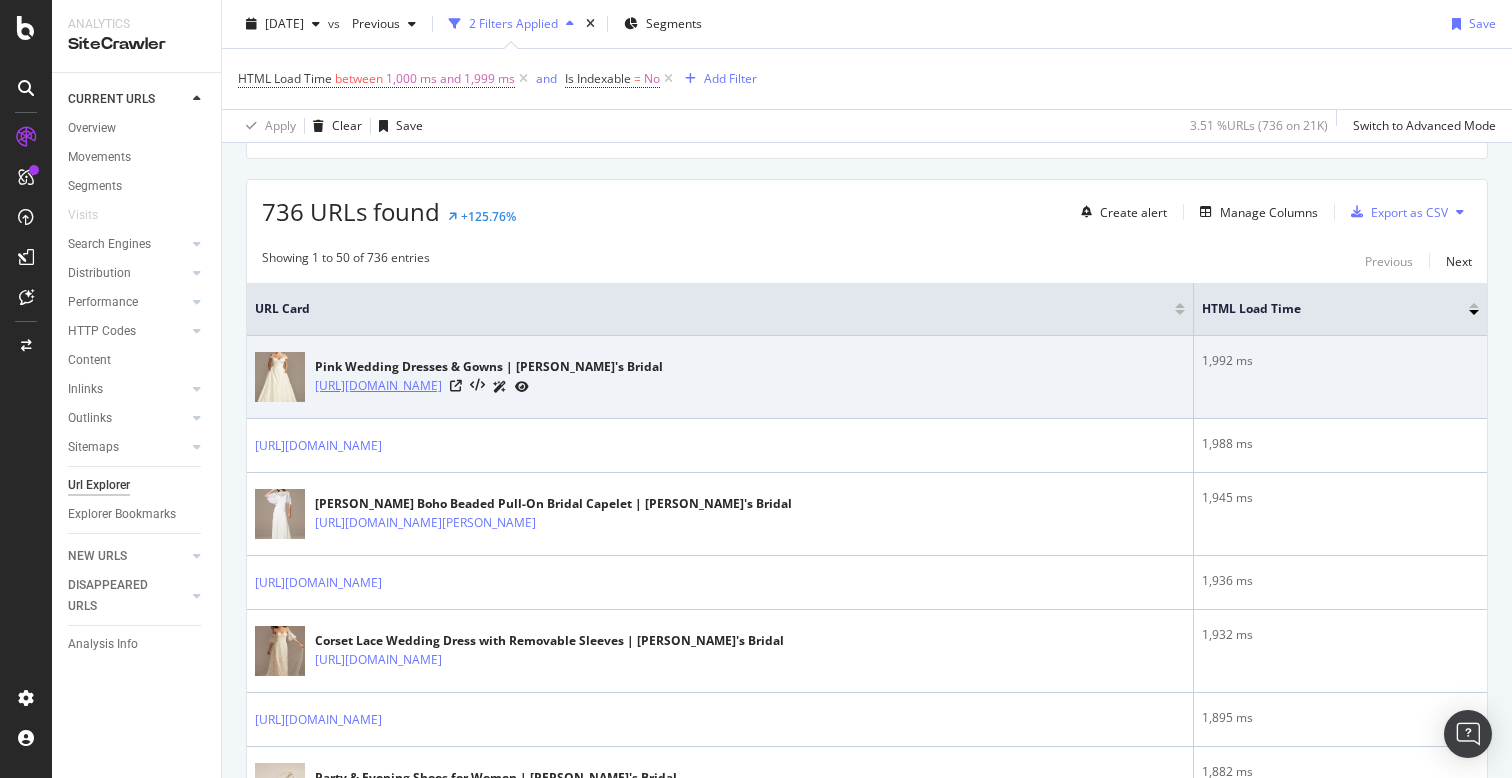 click on "[URL][DOMAIN_NAME]" at bounding box center [378, 386] 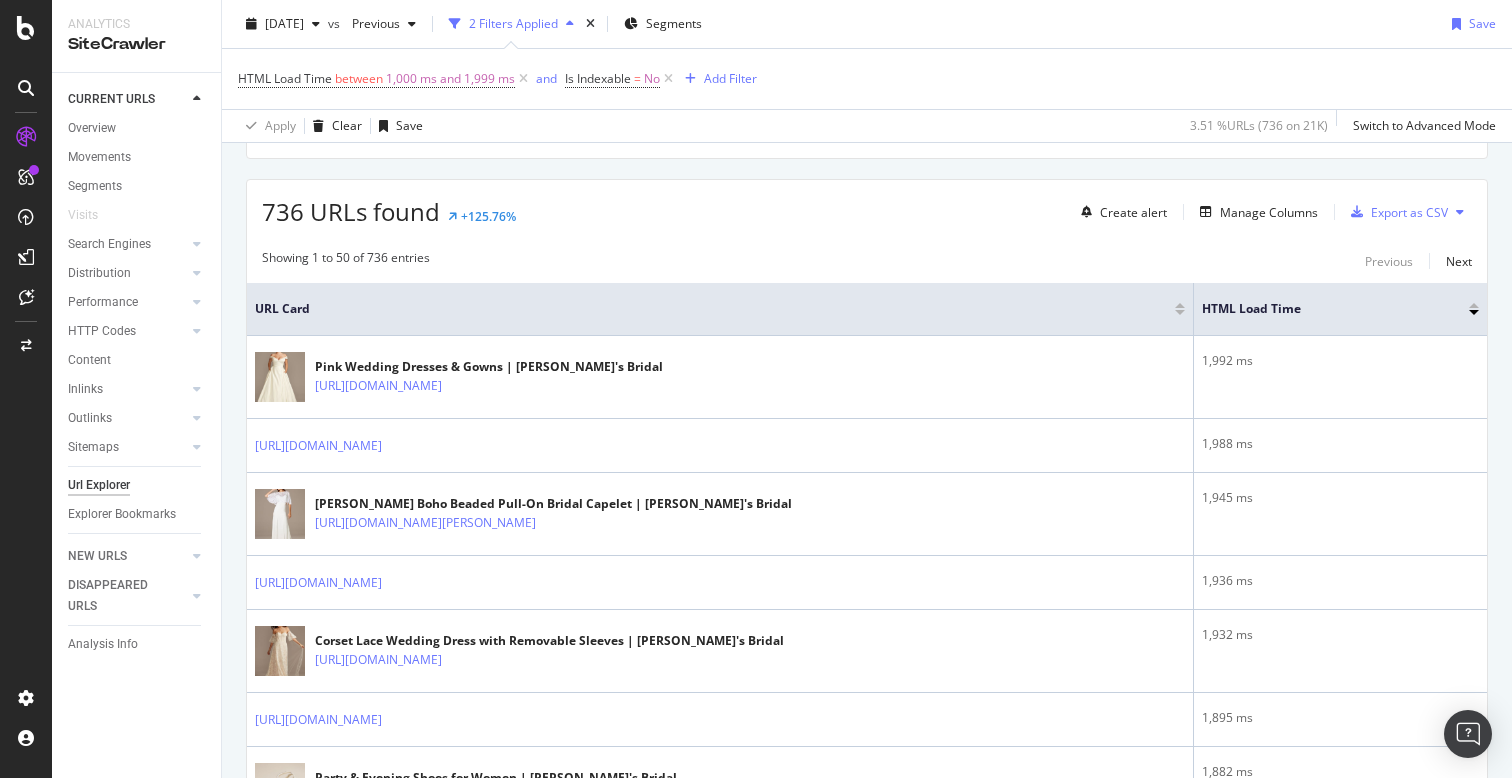 click at bounding box center (1474, 305) 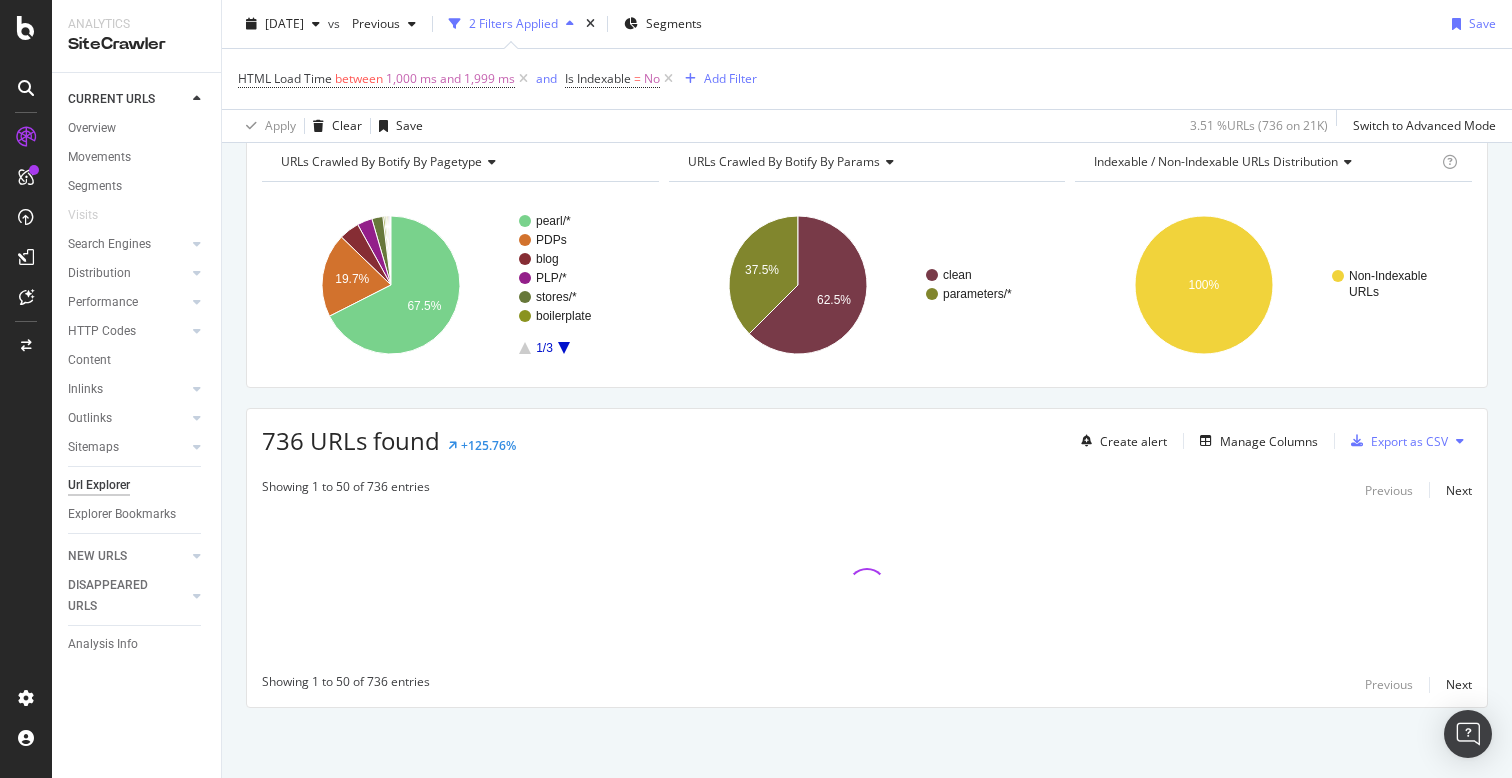 scroll, scrollTop: 93, scrollLeft: 0, axis: vertical 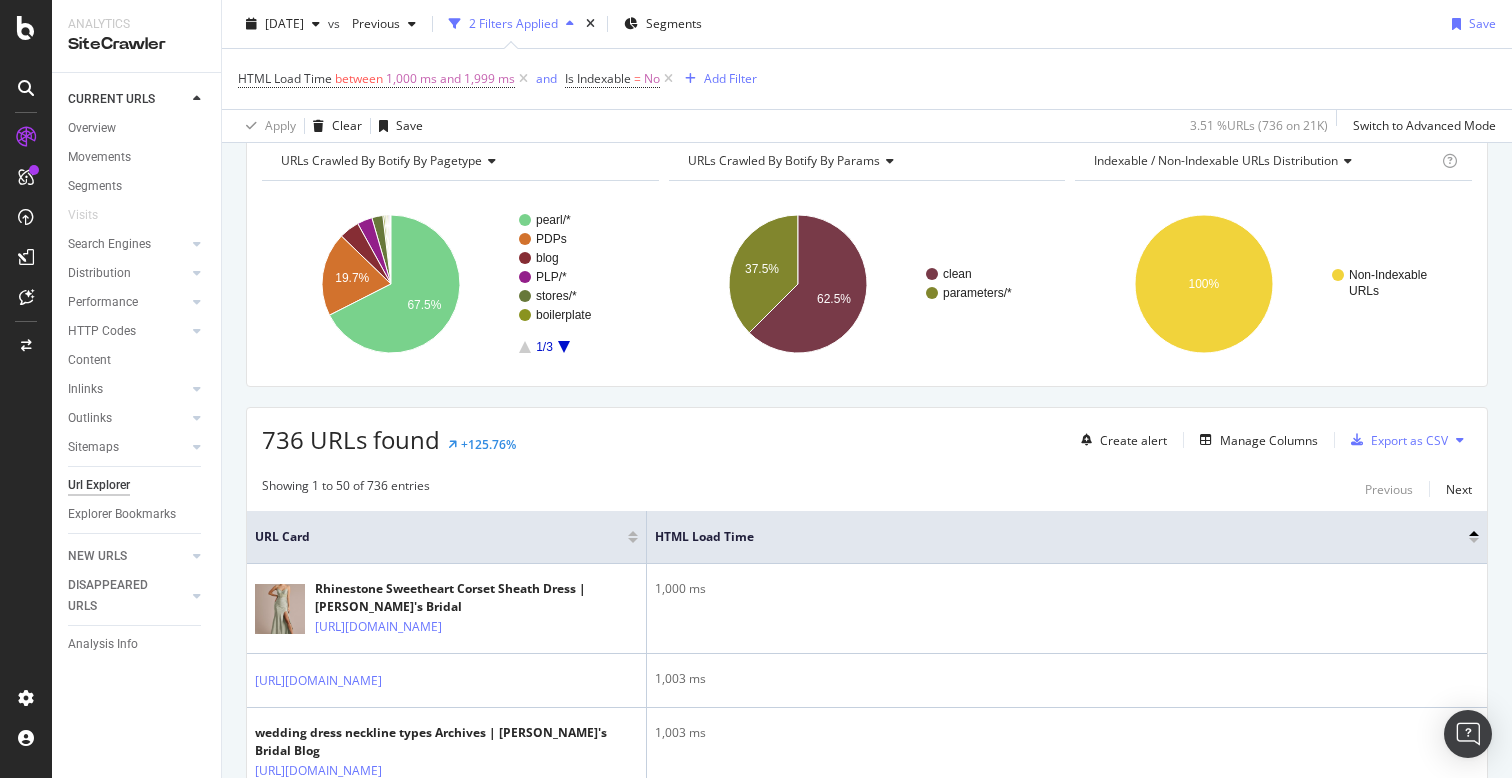 click at bounding box center [1474, 537] 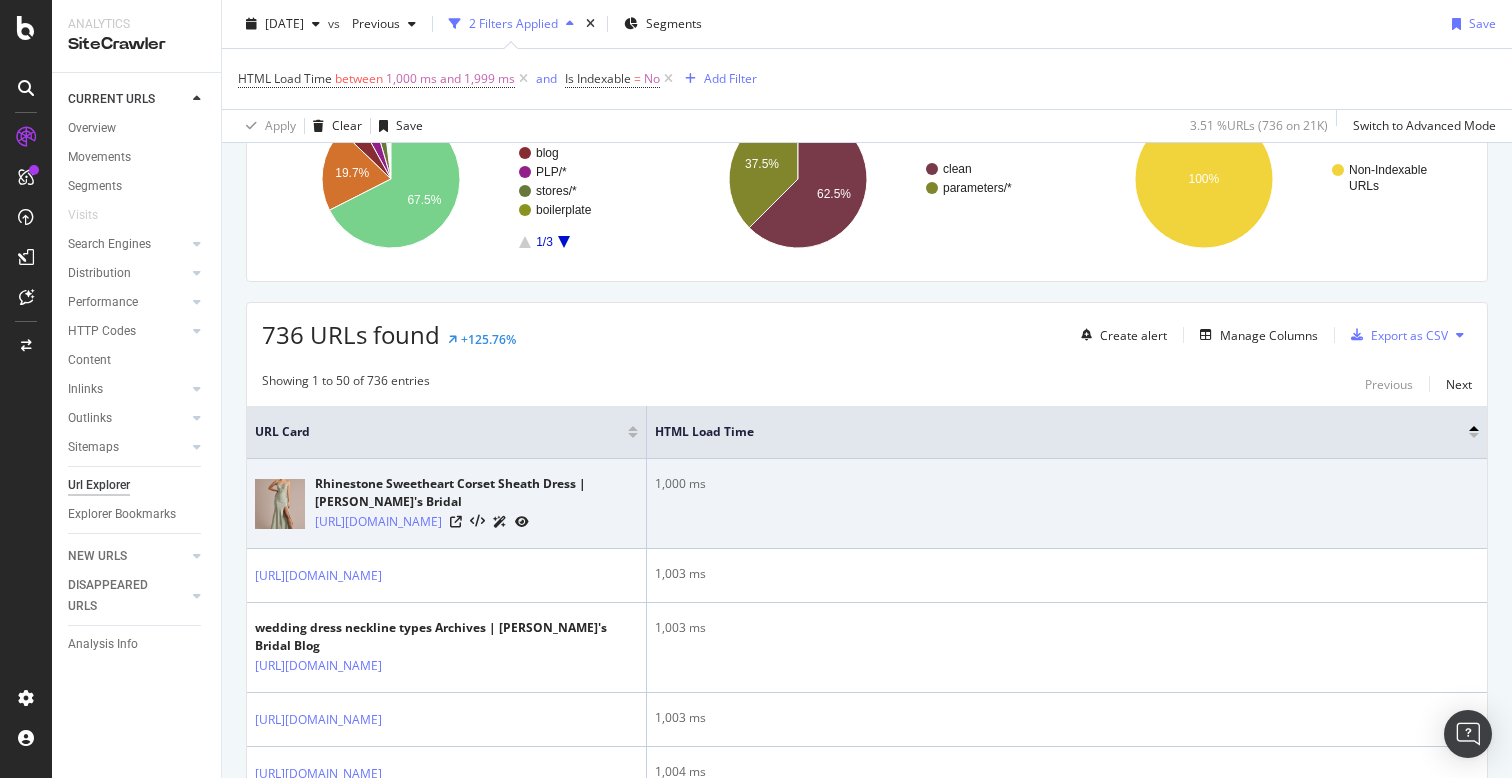 scroll, scrollTop: 404, scrollLeft: 0, axis: vertical 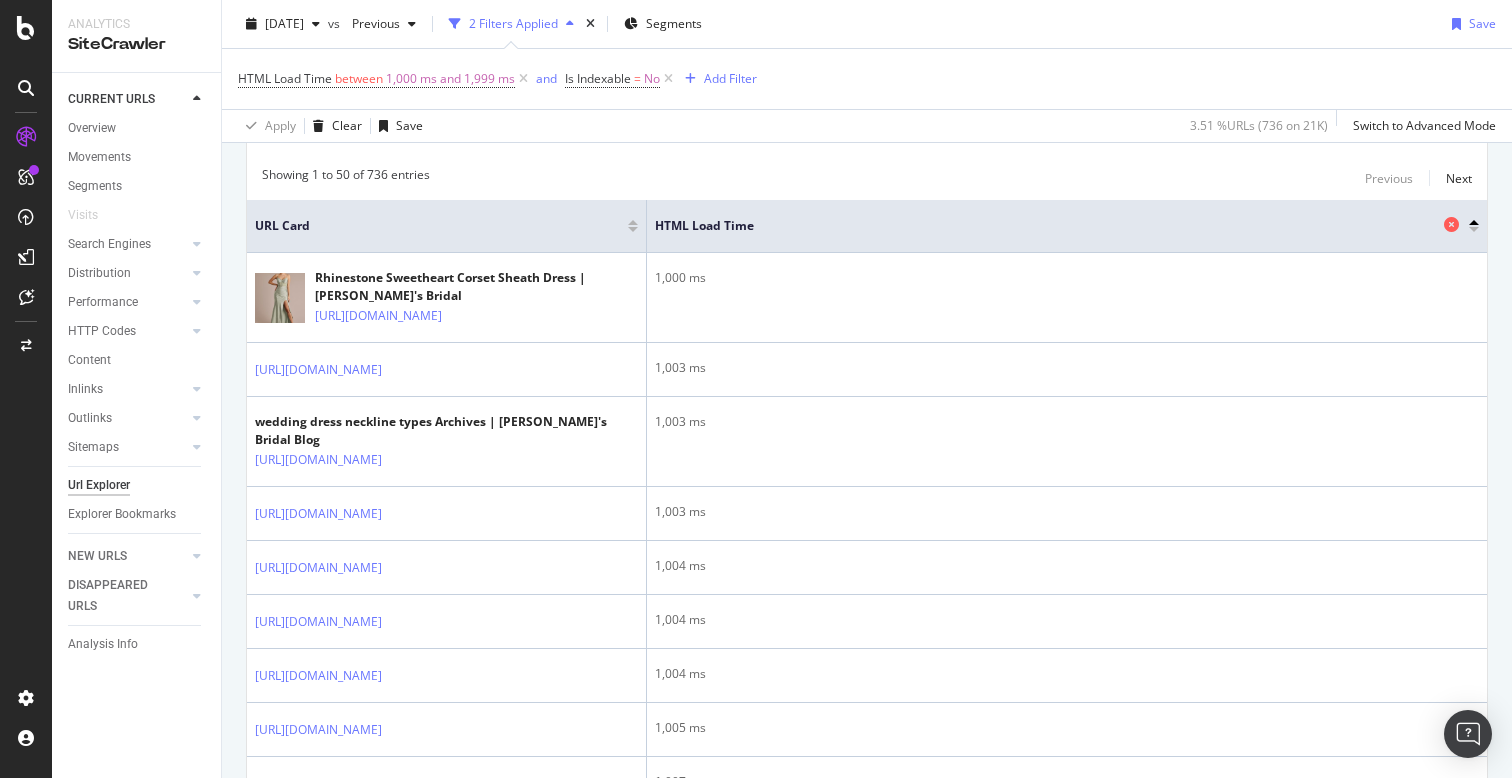 click on "HTML Load Time" at bounding box center (1062, 226) 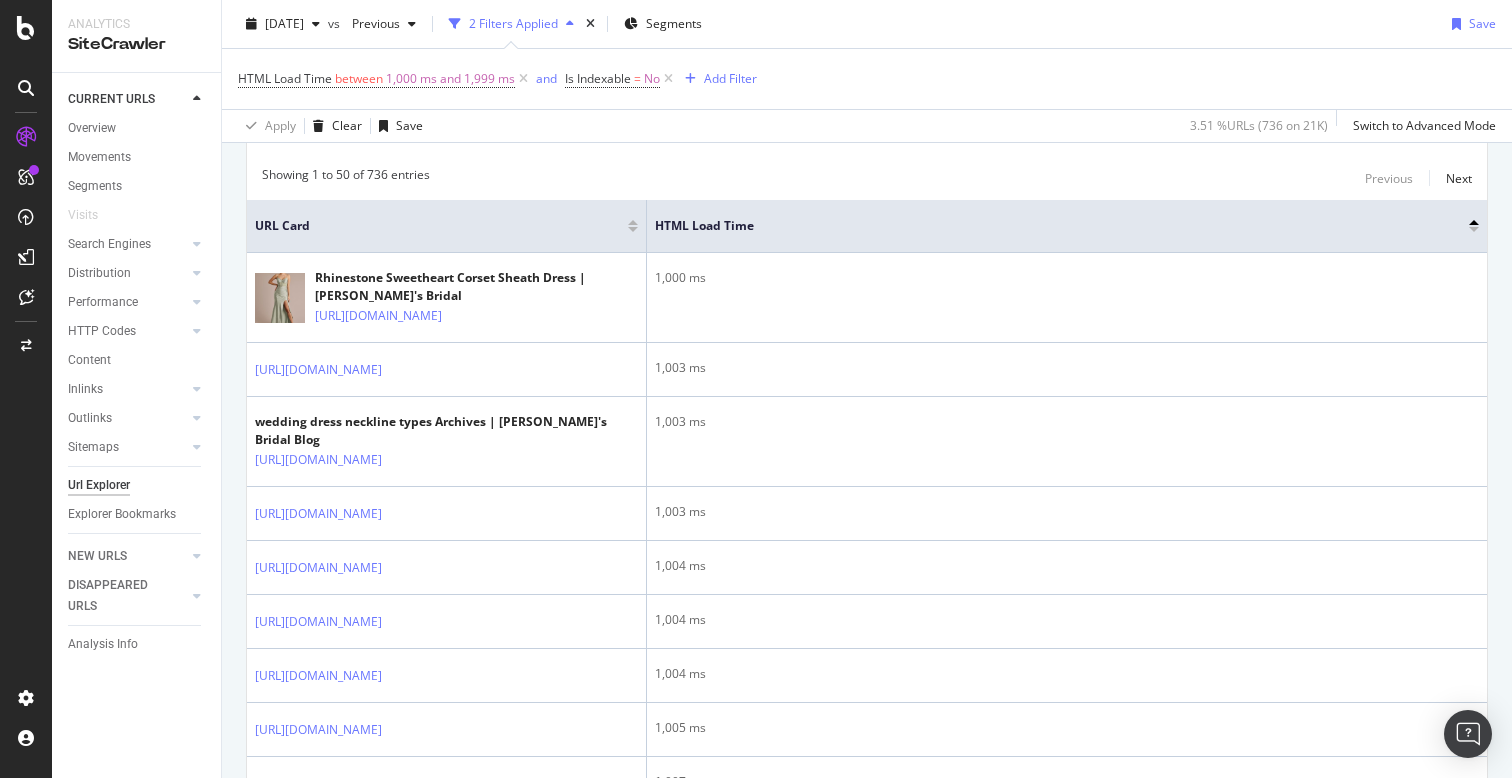 click at bounding box center (1474, 229) 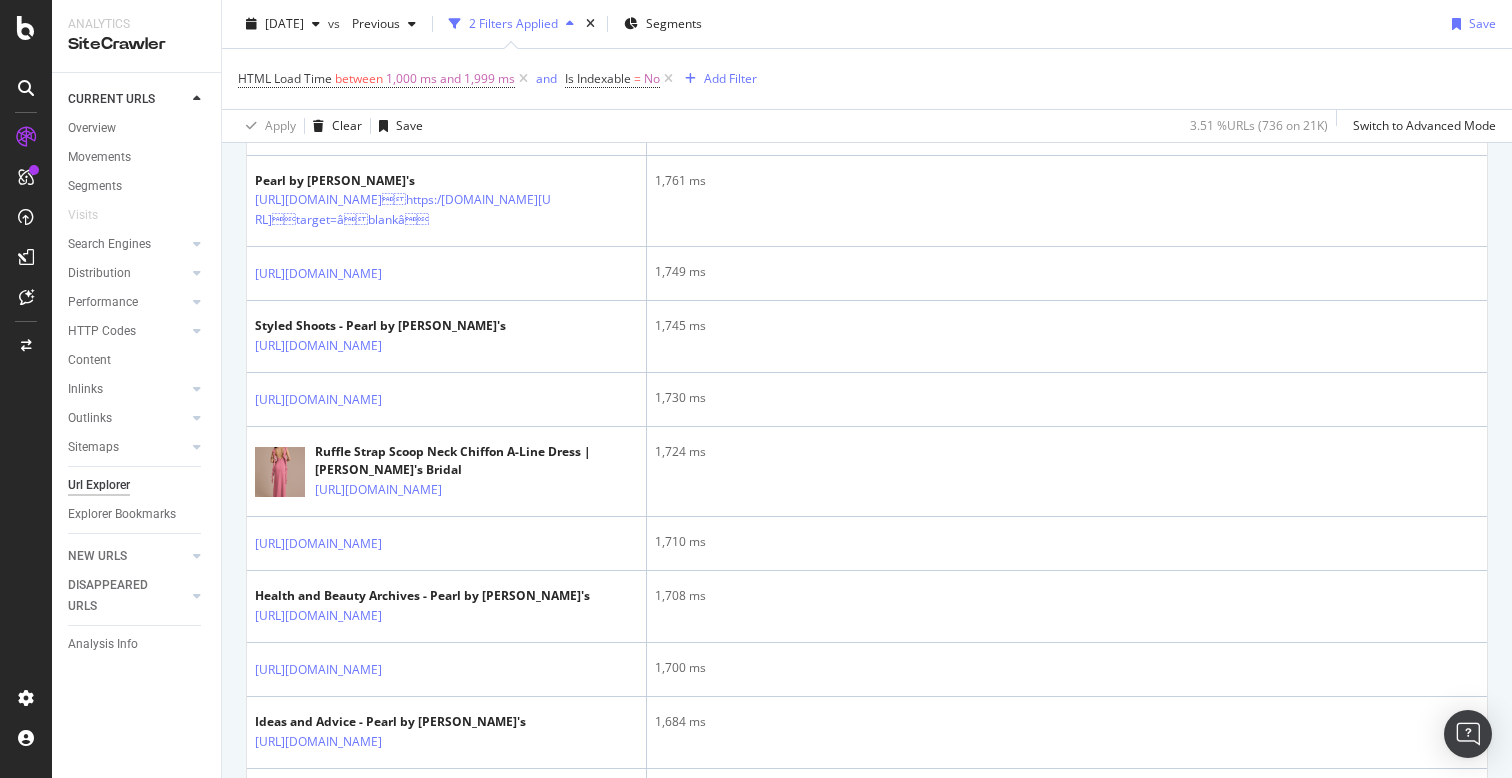 scroll, scrollTop: 2679, scrollLeft: 0, axis: vertical 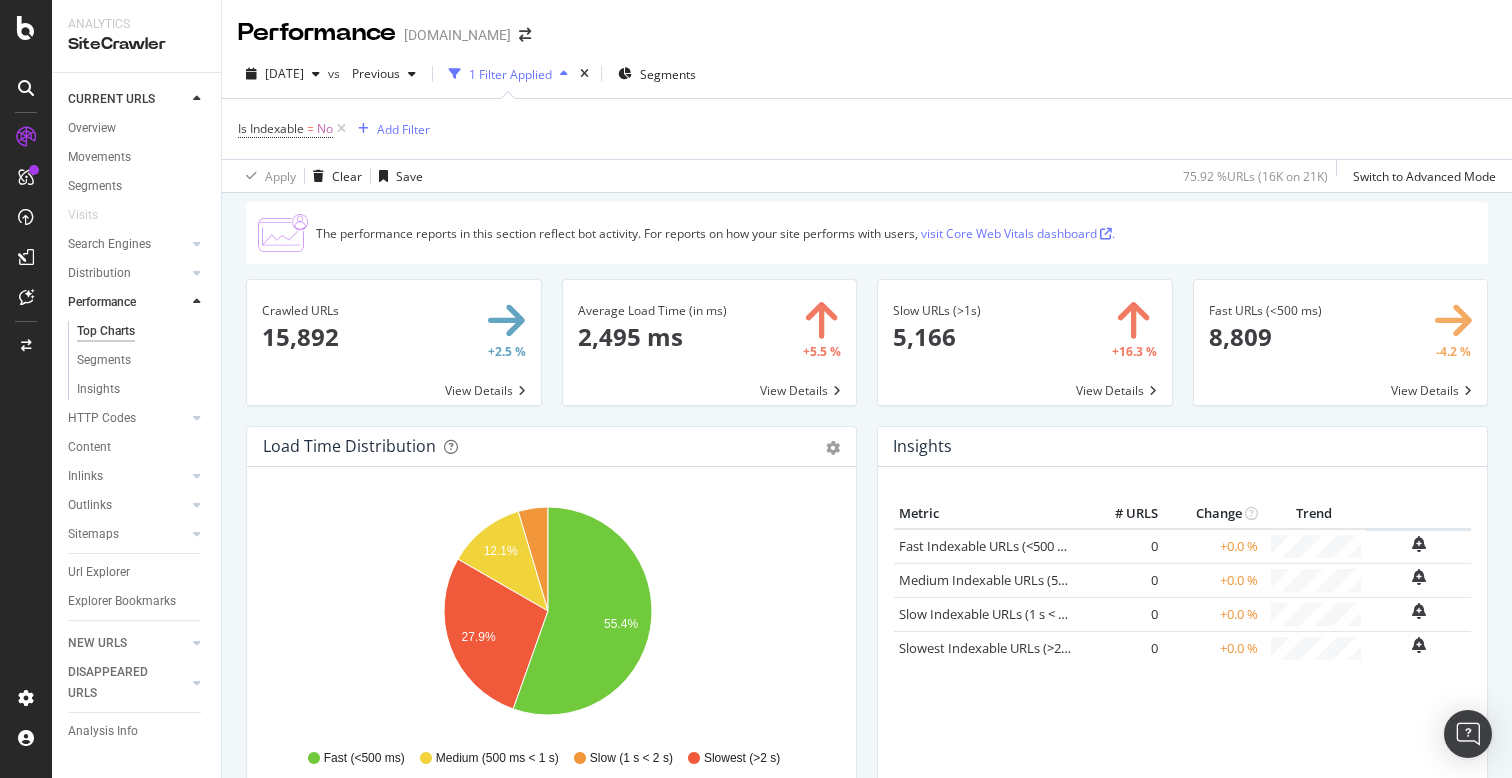 click at bounding box center (177, 302) 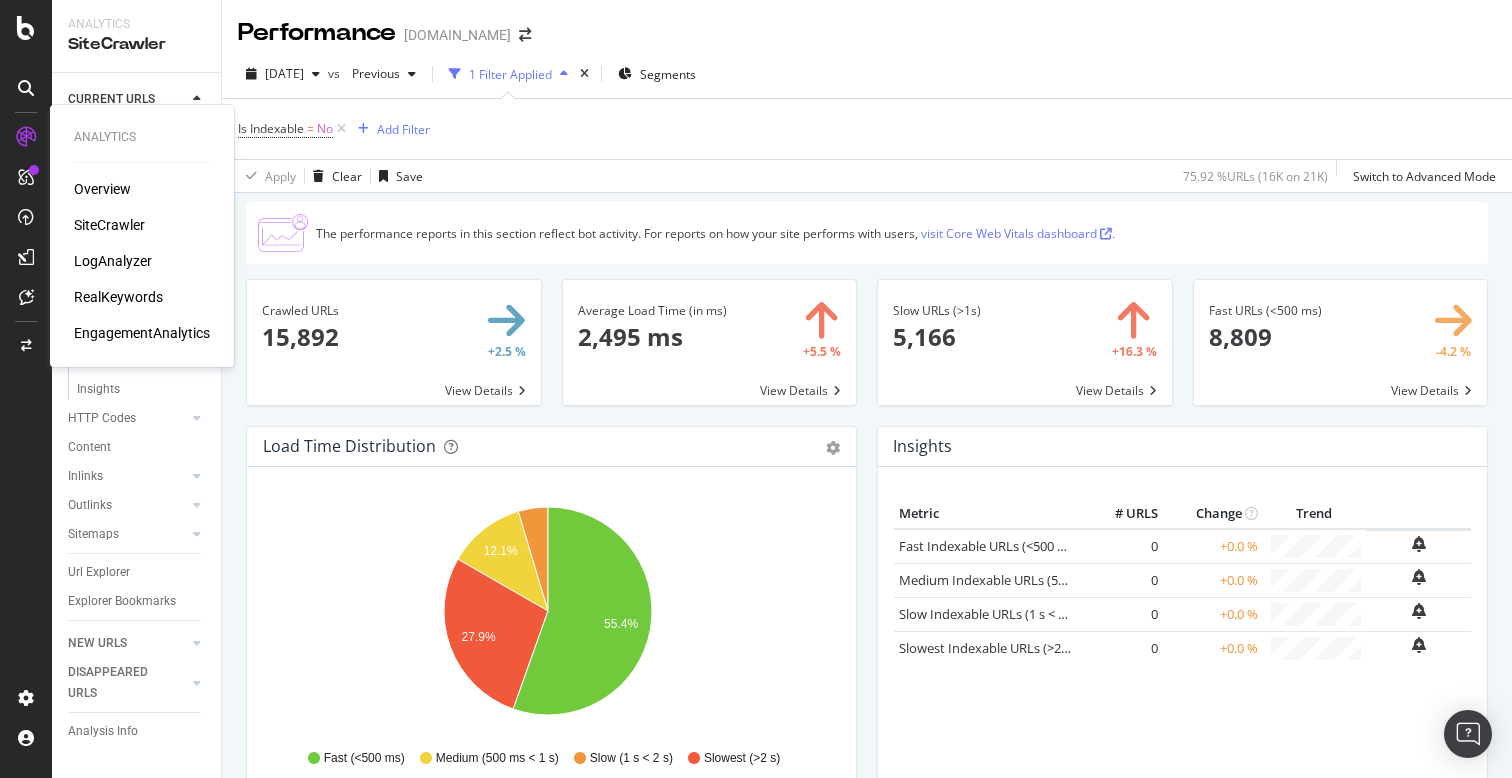 click on "SiteCrawler" at bounding box center (109, 225) 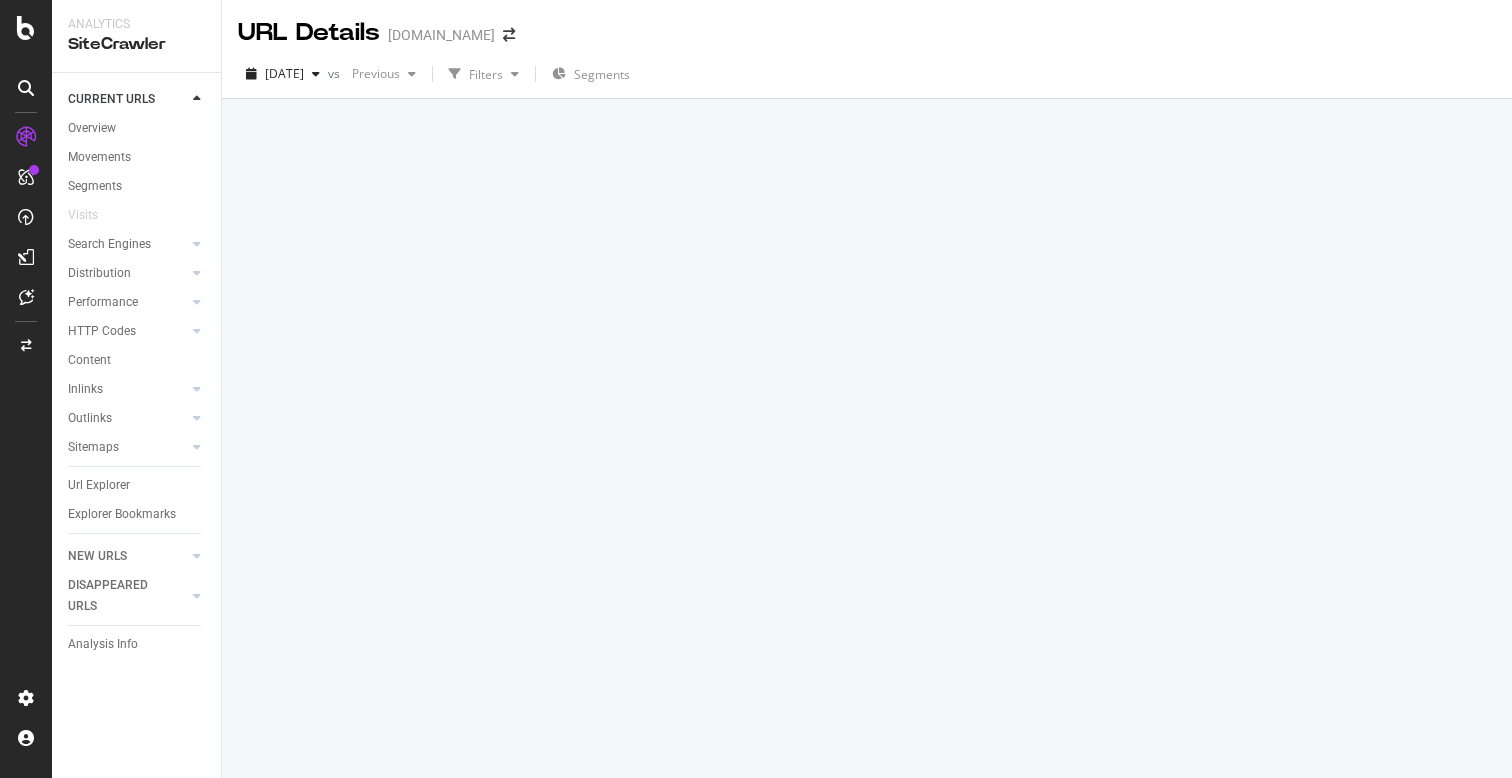 scroll, scrollTop: 0, scrollLeft: 0, axis: both 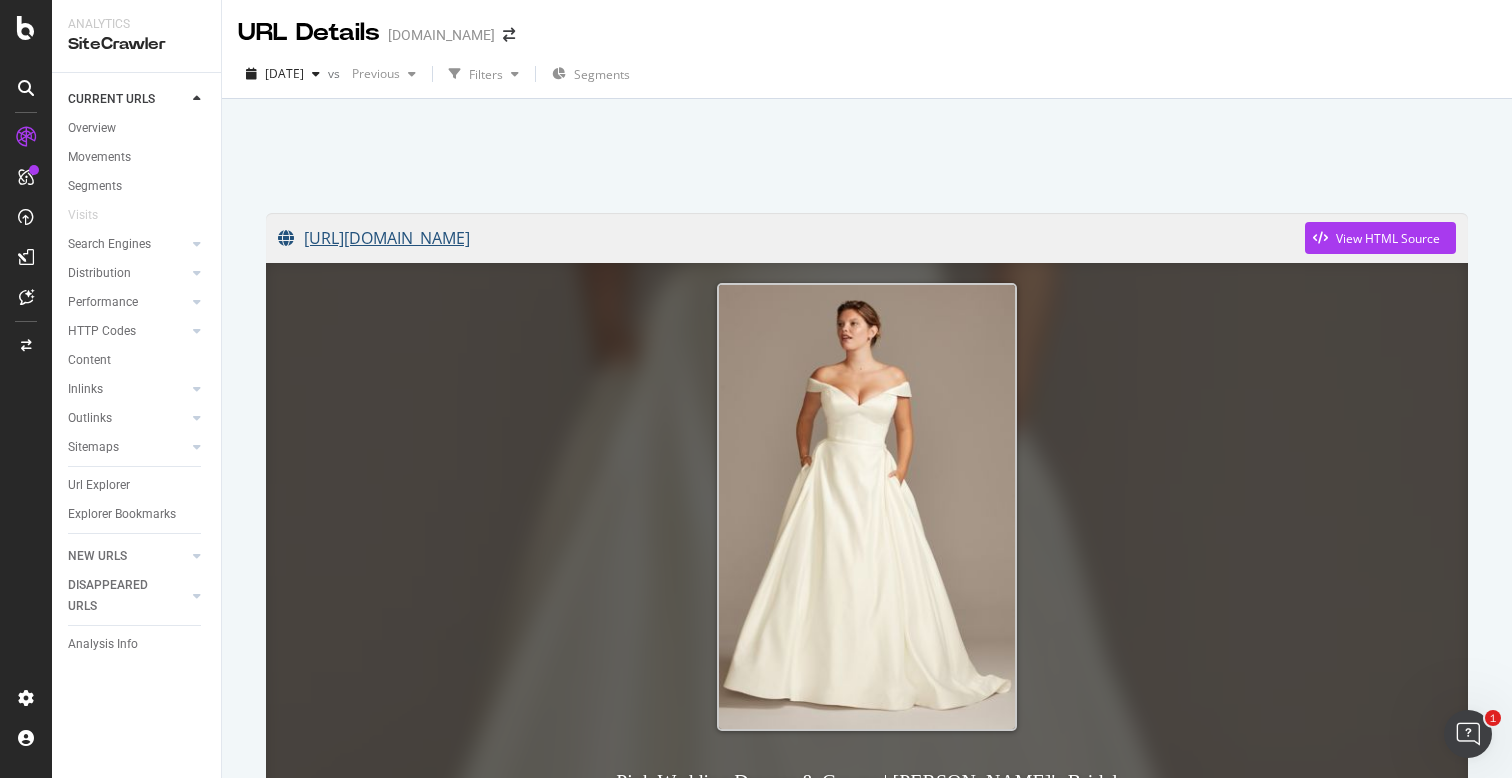 click on "[URL][DOMAIN_NAME]" at bounding box center [791, 238] 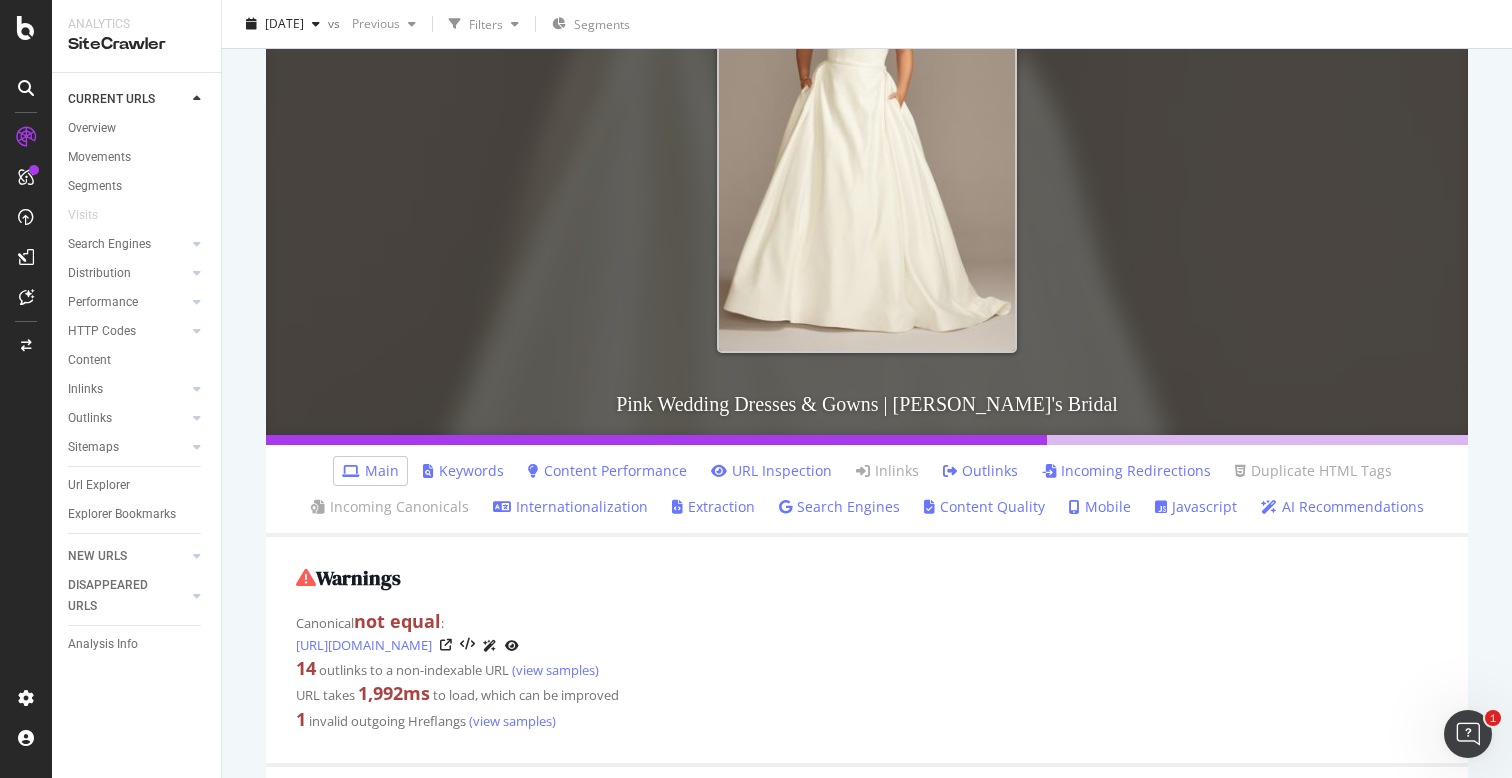 scroll, scrollTop: 0, scrollLeft: 0, axis: both 